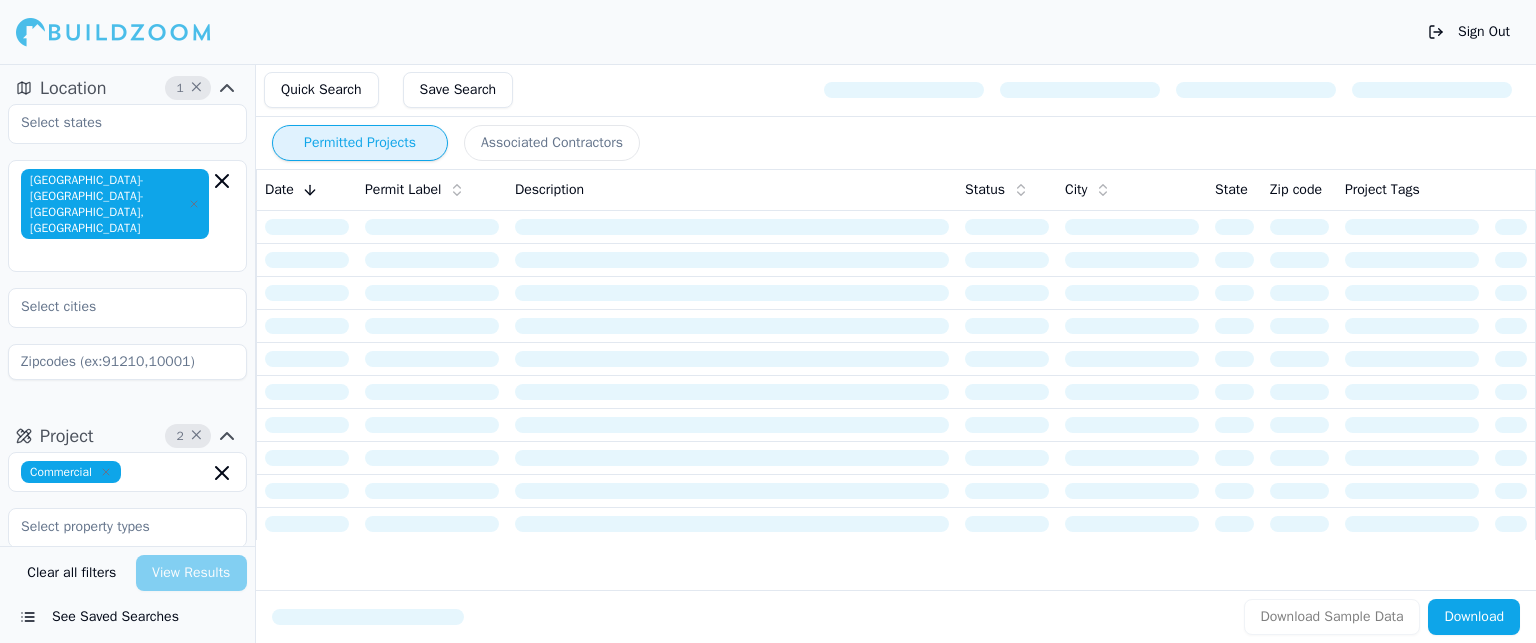 scroll, scrollTop: 0, scrollLeft: 0, axis: both 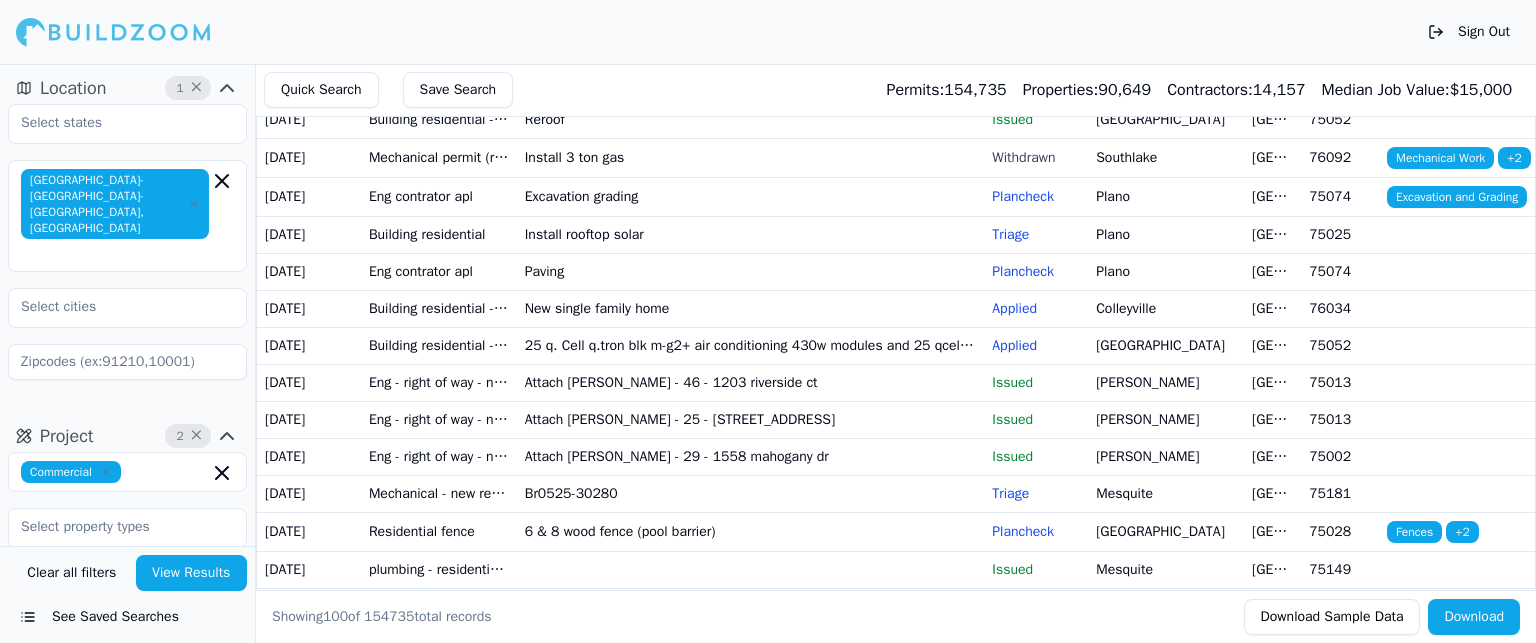 click on "Building residential" at bounding box center (439, 234) 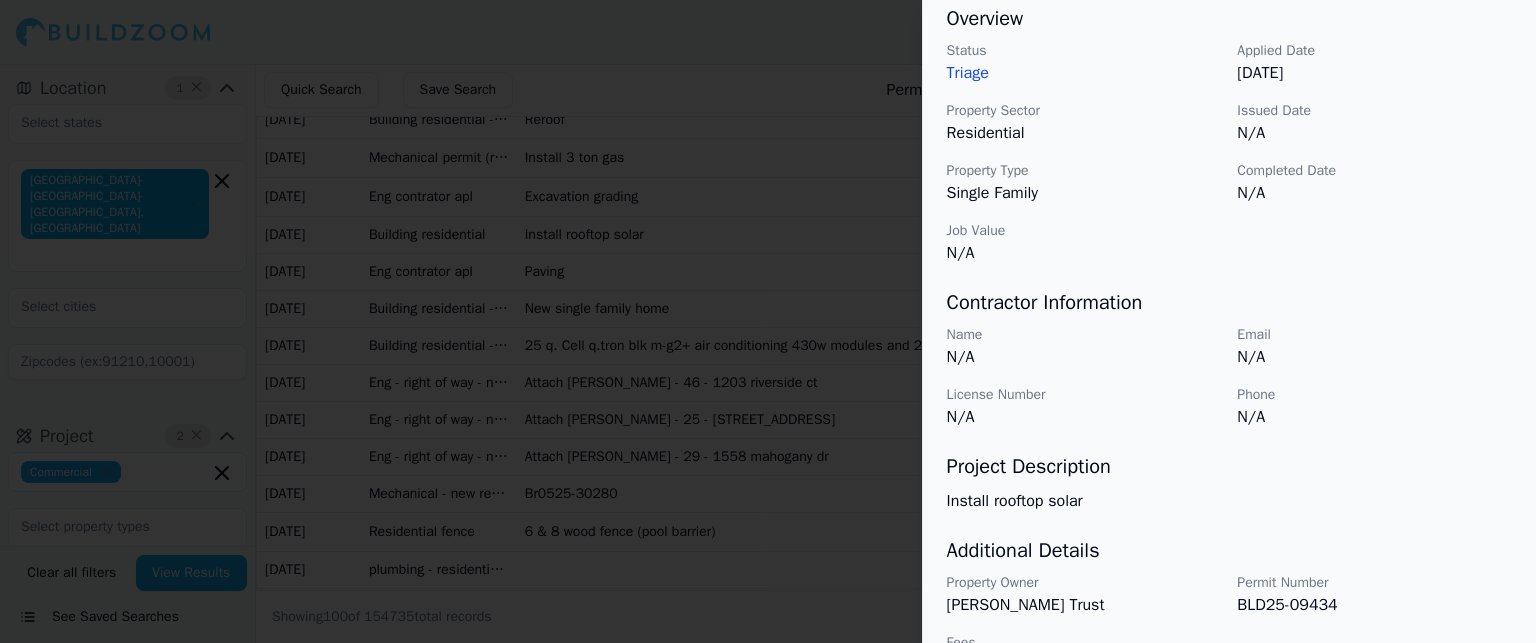 scroll, scrollTop: 631, scrollLeft: 0, axis: vertical 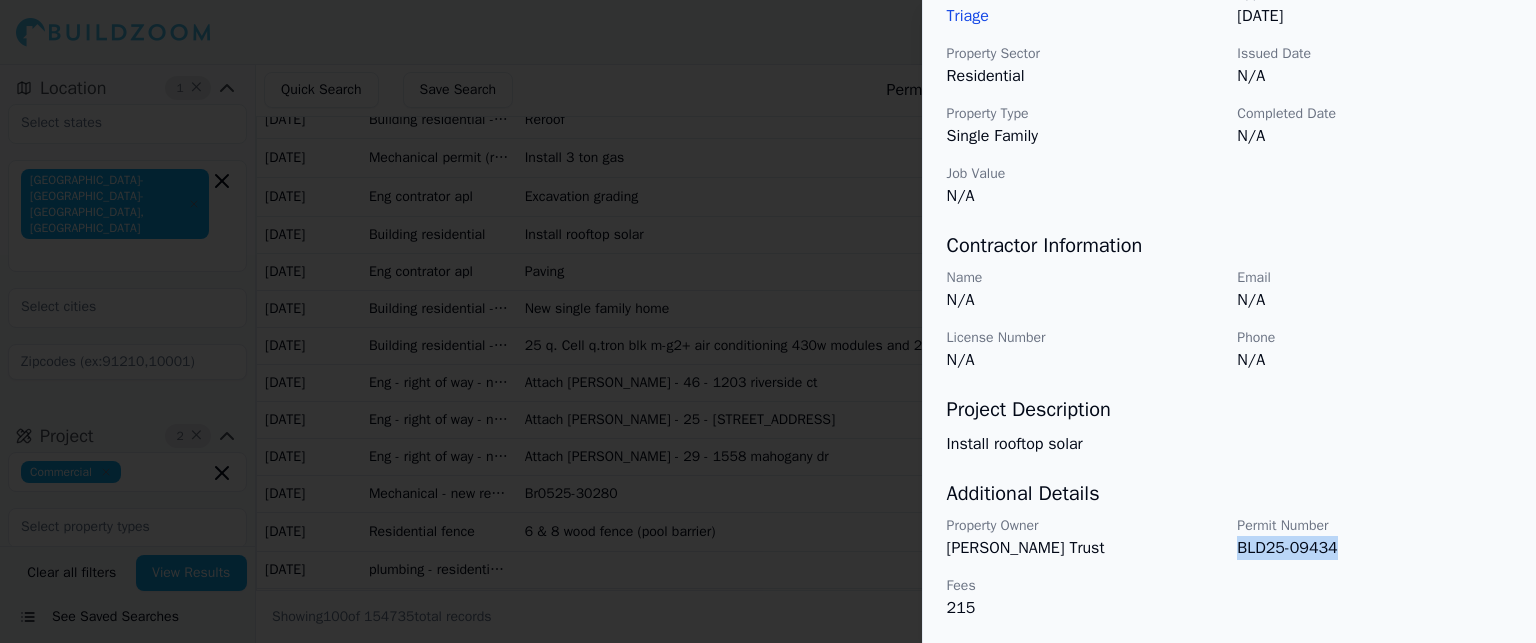 drag, startPoint x: 1240, startPoint y: 547, endPoint x: 1328, endPoint y: 555, distance: 88.362885 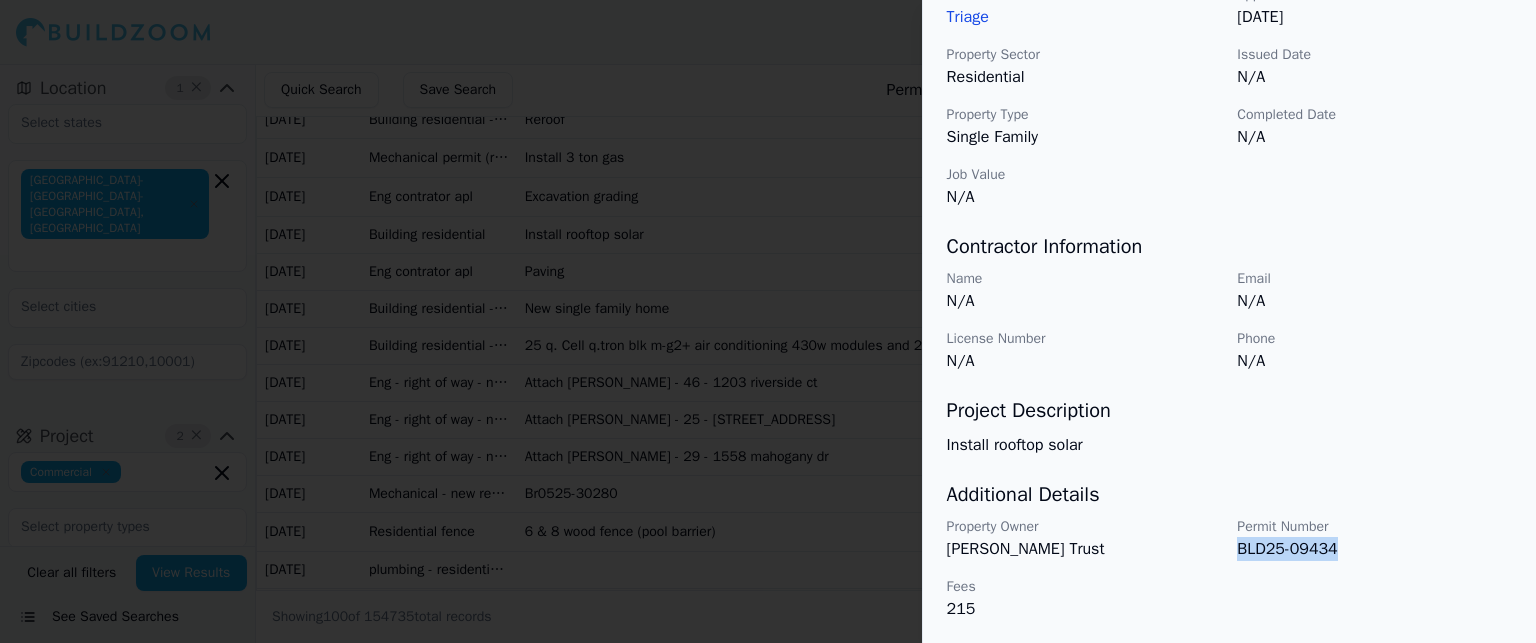 scroll, scrollTop: 631, scrollLeft: 0, axis: vertical 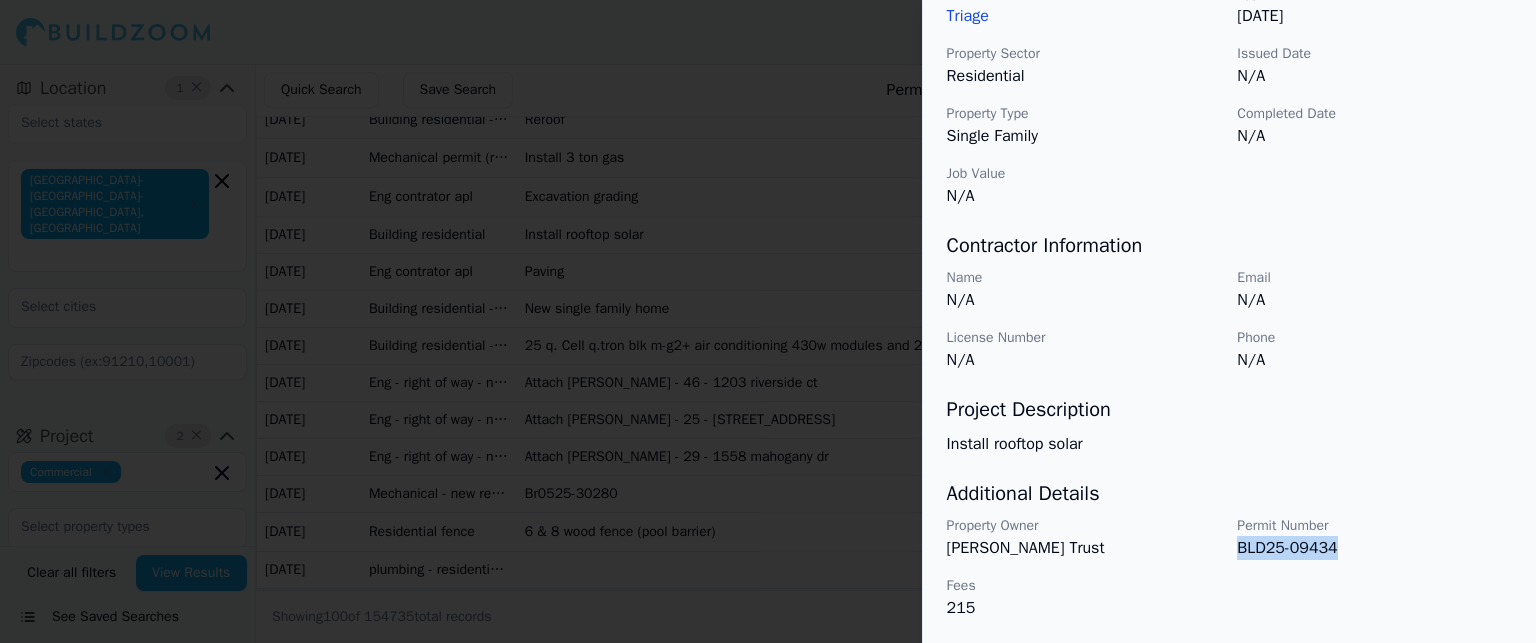 click on "Property Owner [PERSON_NAME] Trust Permit Number BLD25-09434 Fees 215" at bounding box center [1229, 568] 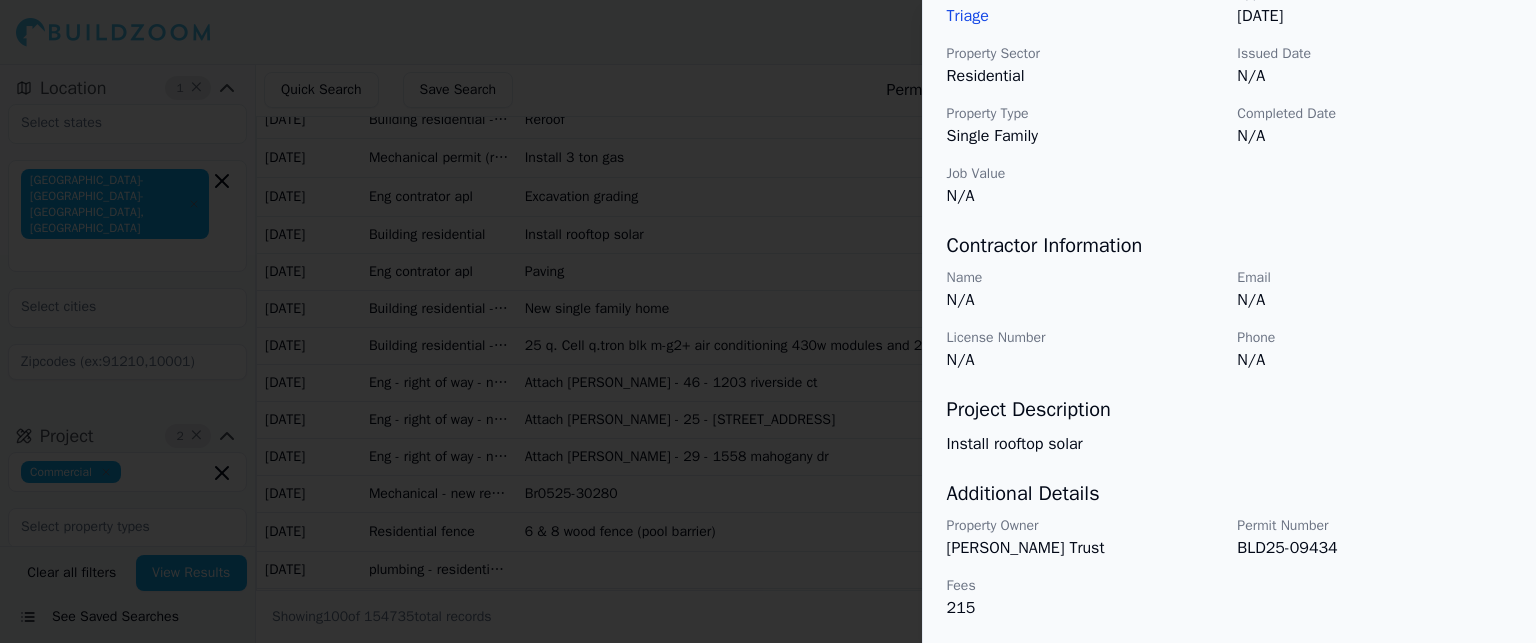 click at bounding box center (768, 321) 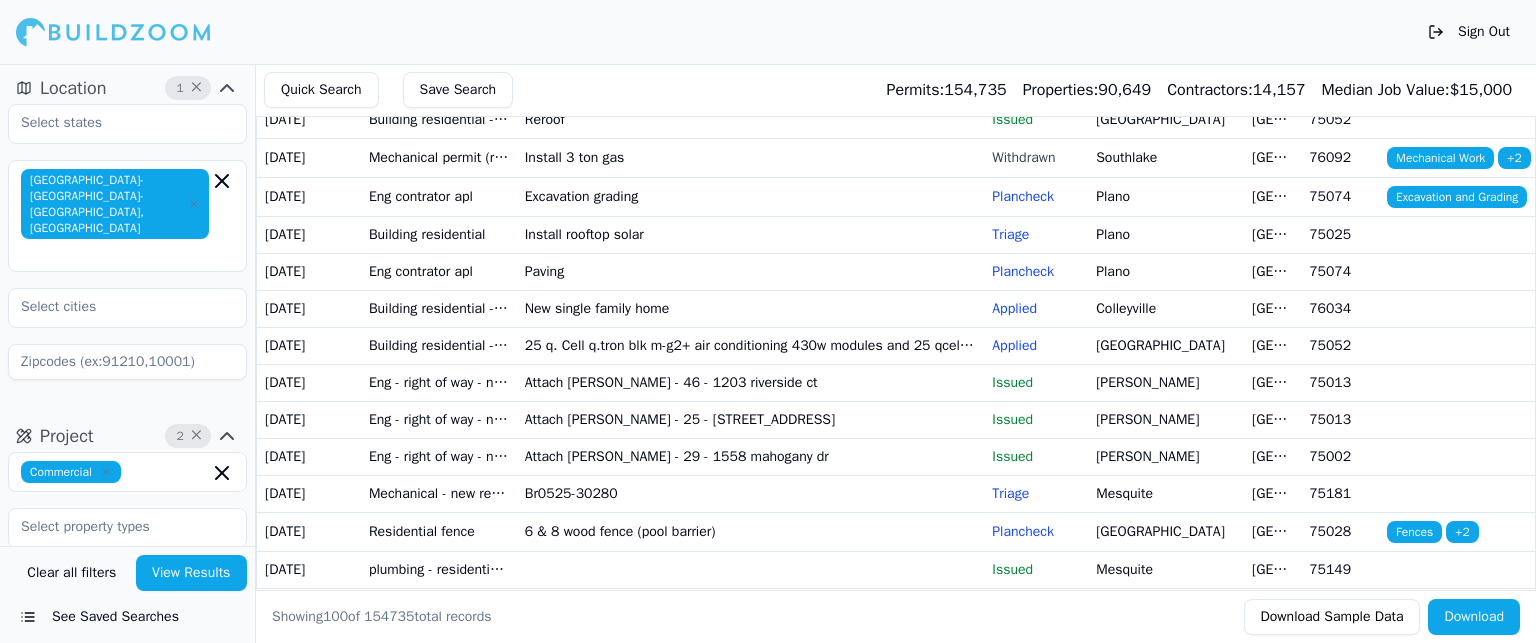 click on "Eng contrator apl" at bounding box center (439, 271) 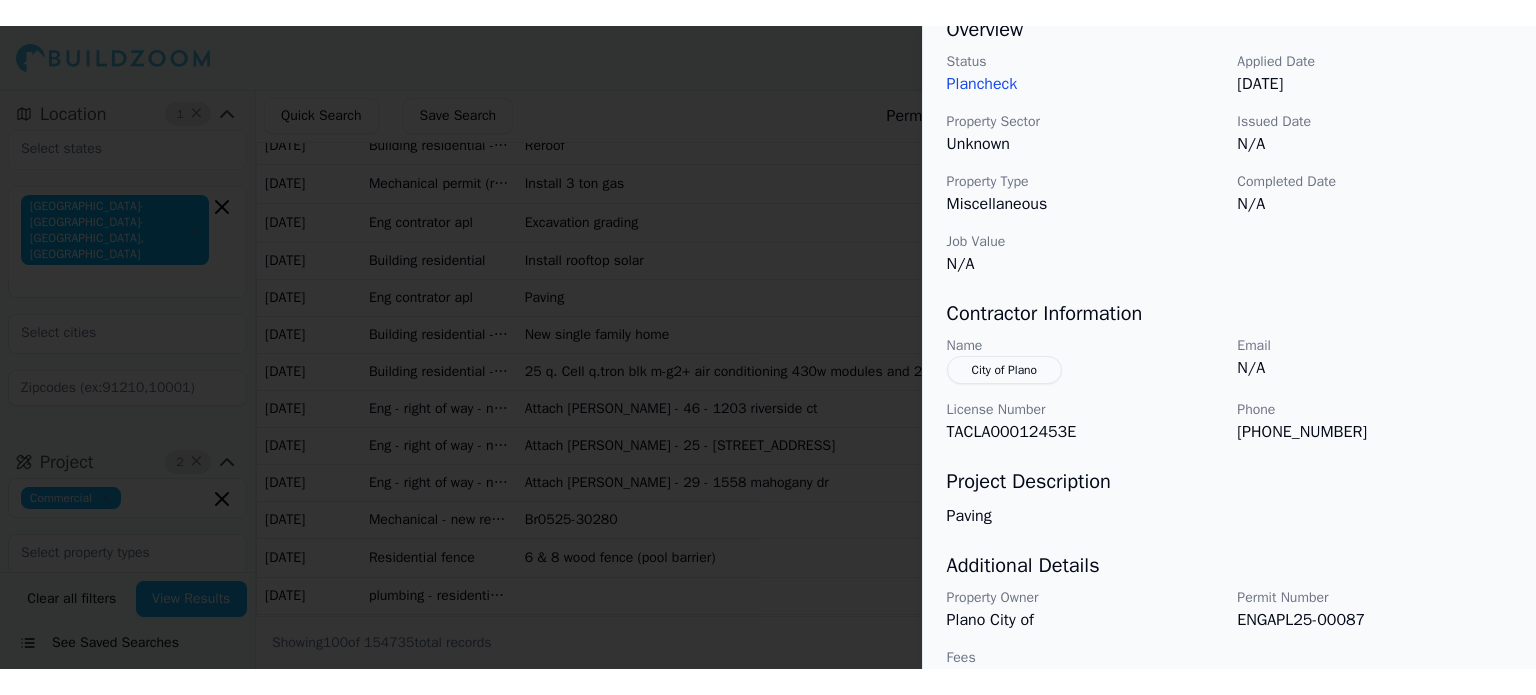scroll, scrollTop: 243, scrollLeft: 0, axis: vertical 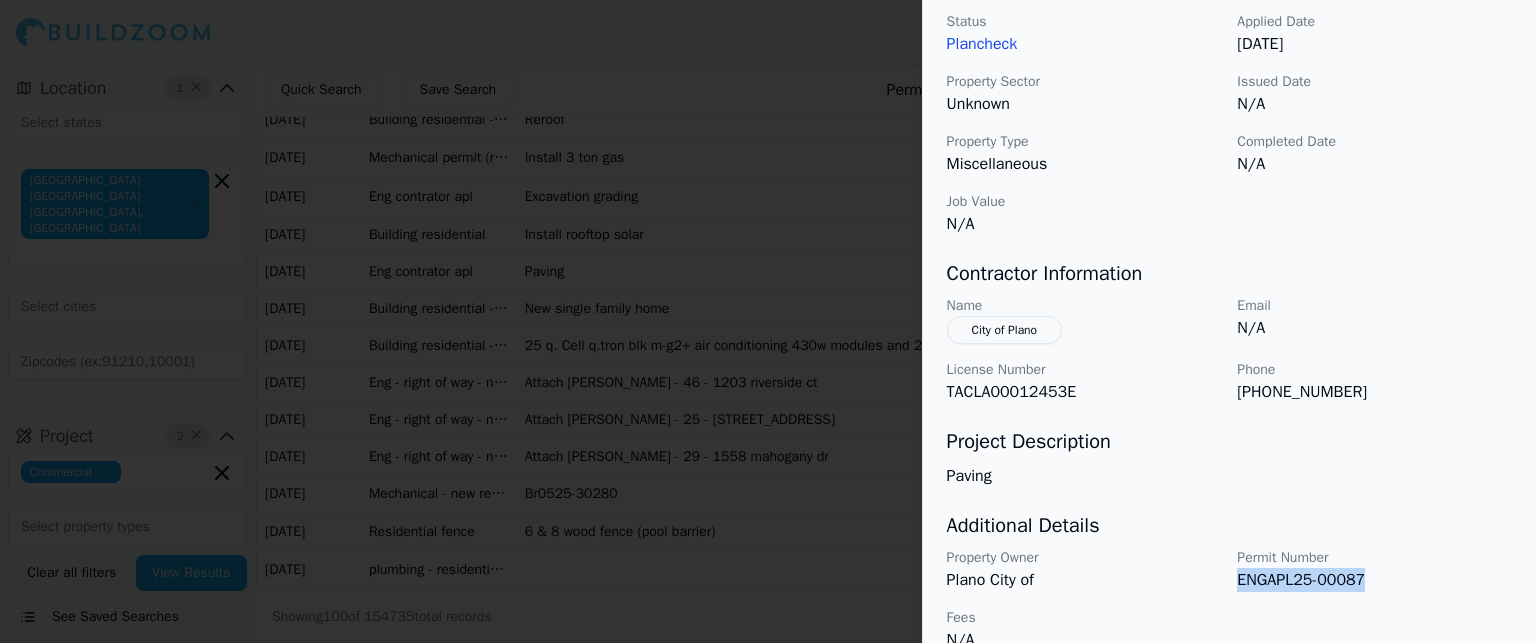 drag, startPoint x: 1238, startPoint y: 547, endPoint x: 1359, endPoint y: 547, distance: 121 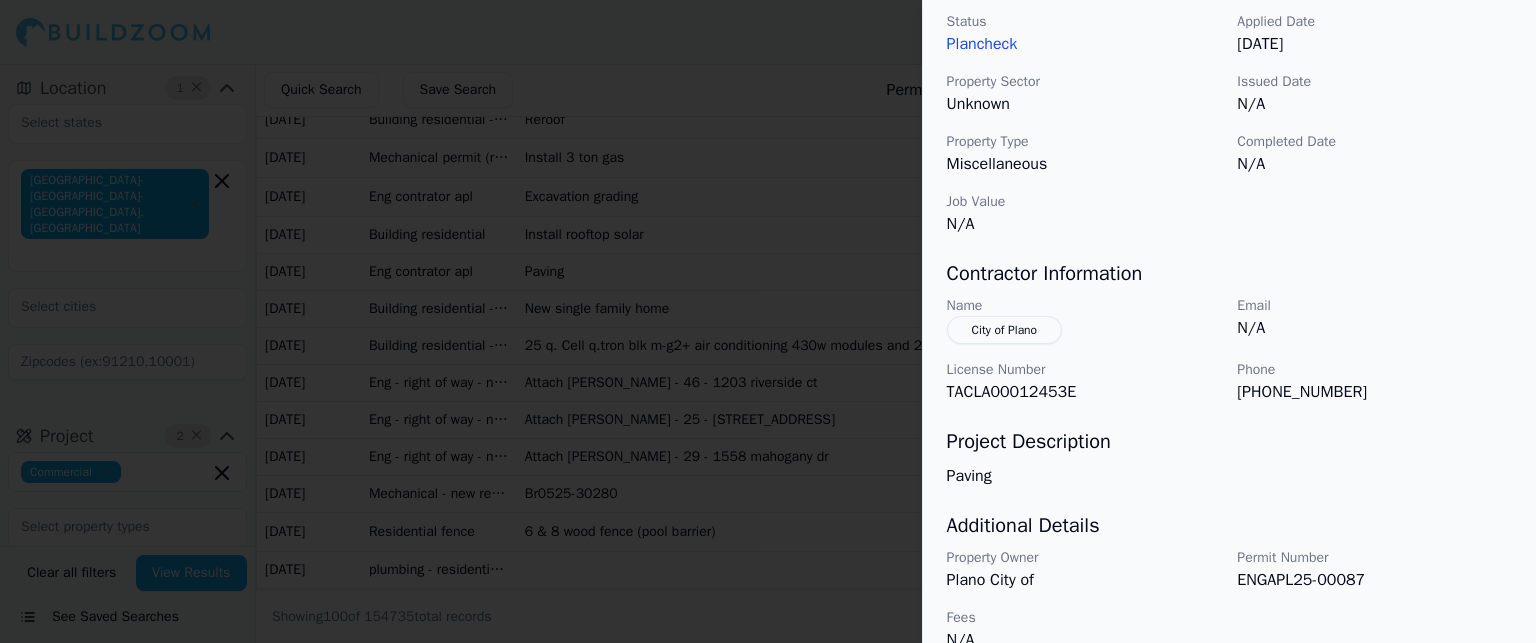click at bounding box center [768, 321] 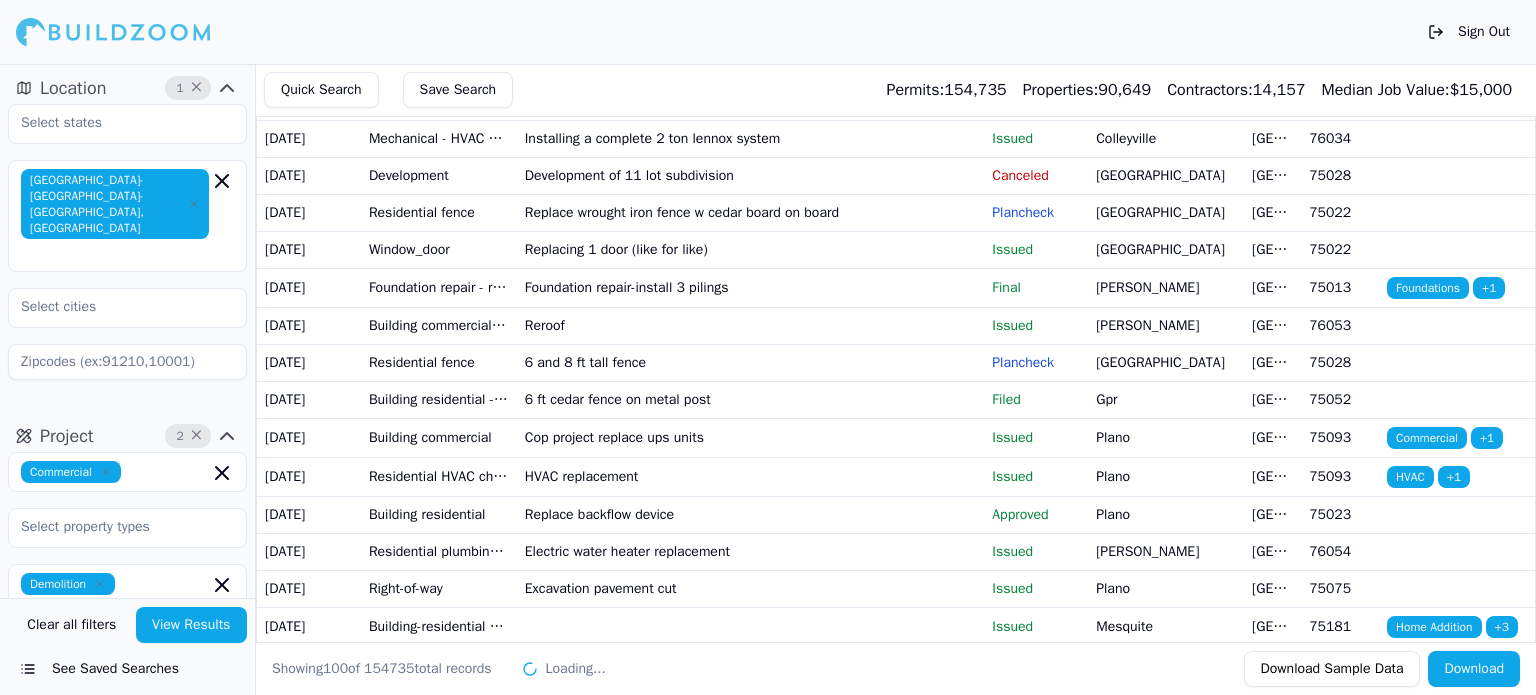 scroll, scrollTop: 0, scrollLeft: 0, axis: both 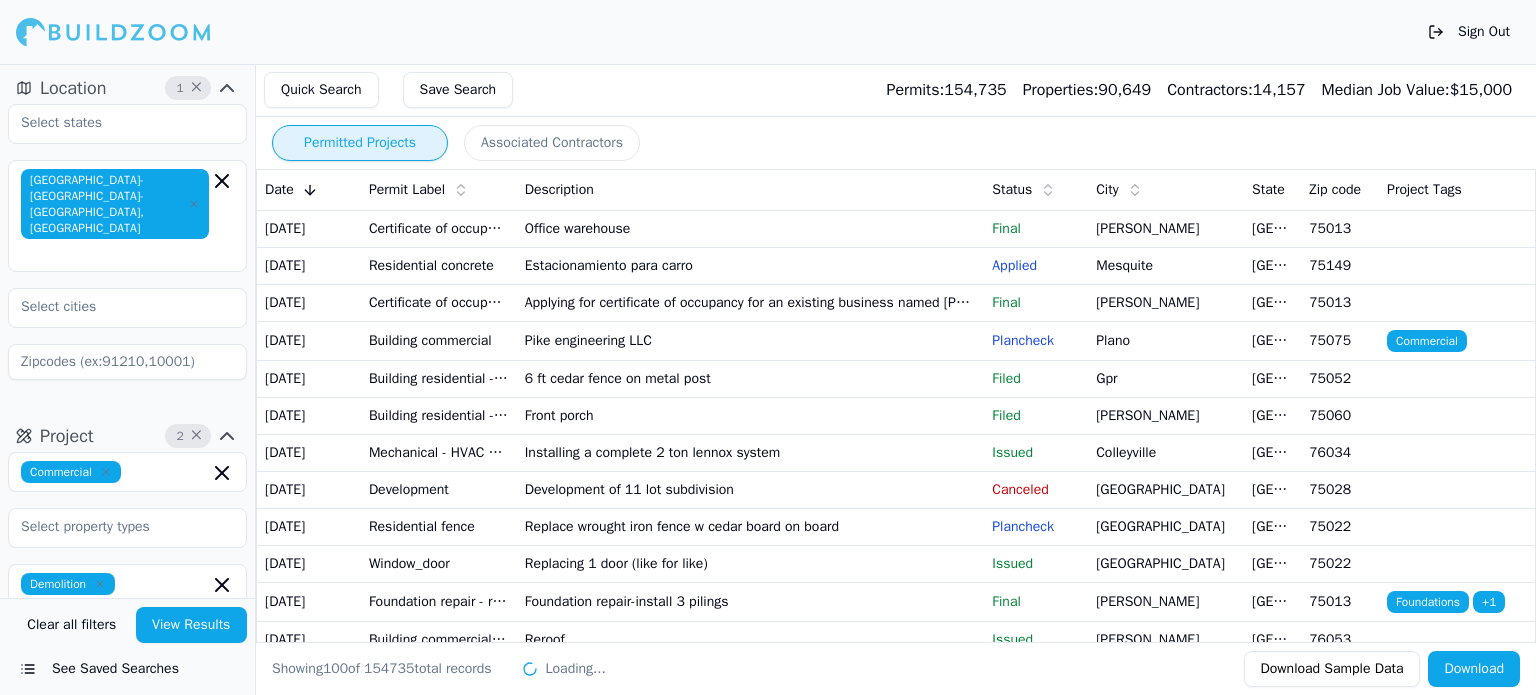 click on "Certificate of occupancy" at bounding box center [439, 228] 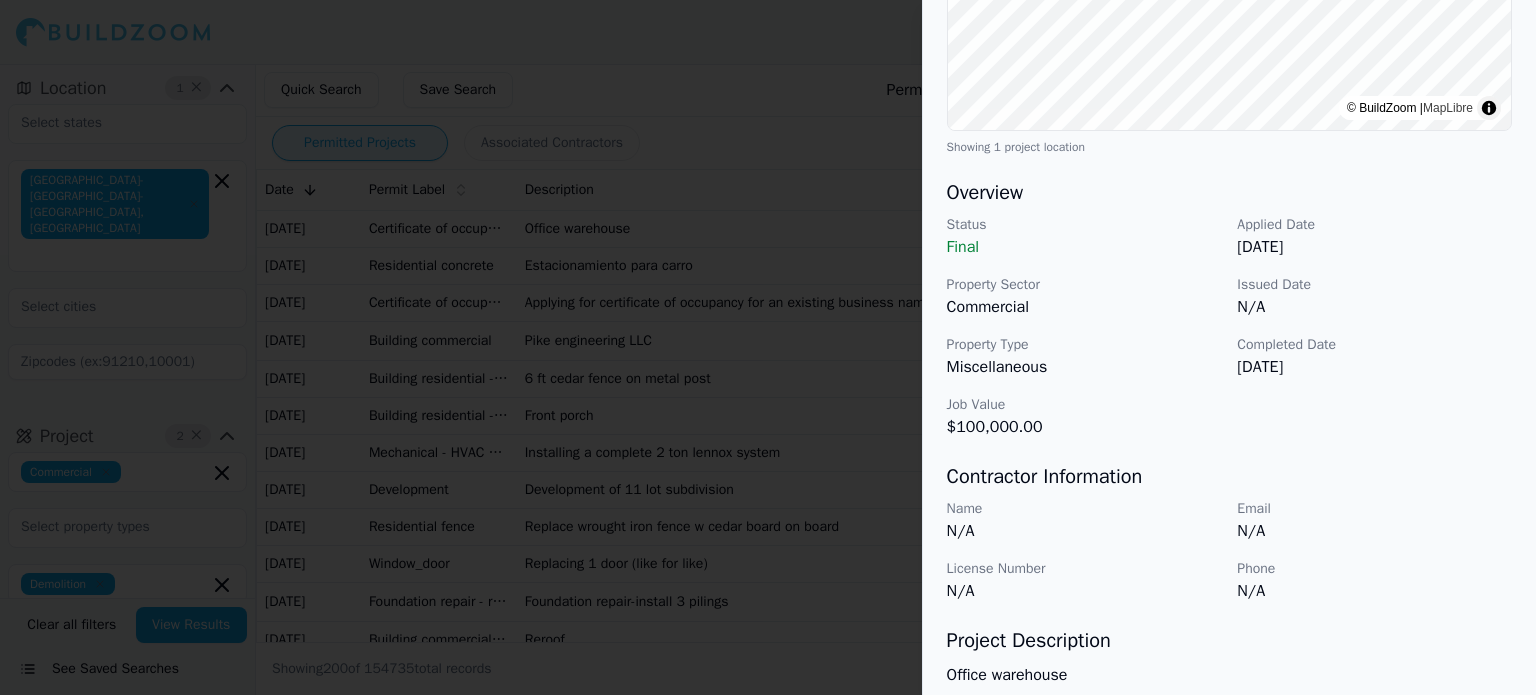 scroll, scrollTop: 0, scrollLeft: 0, axis: both 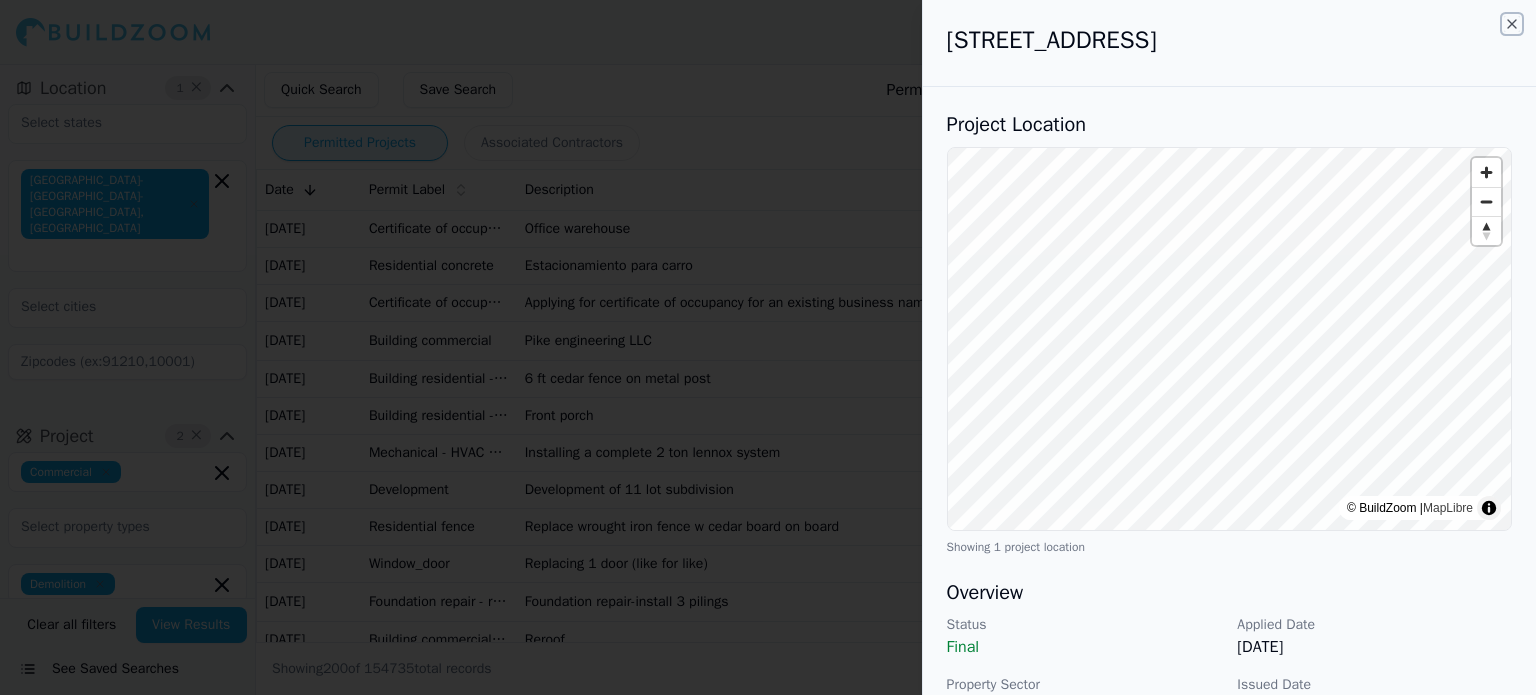 click 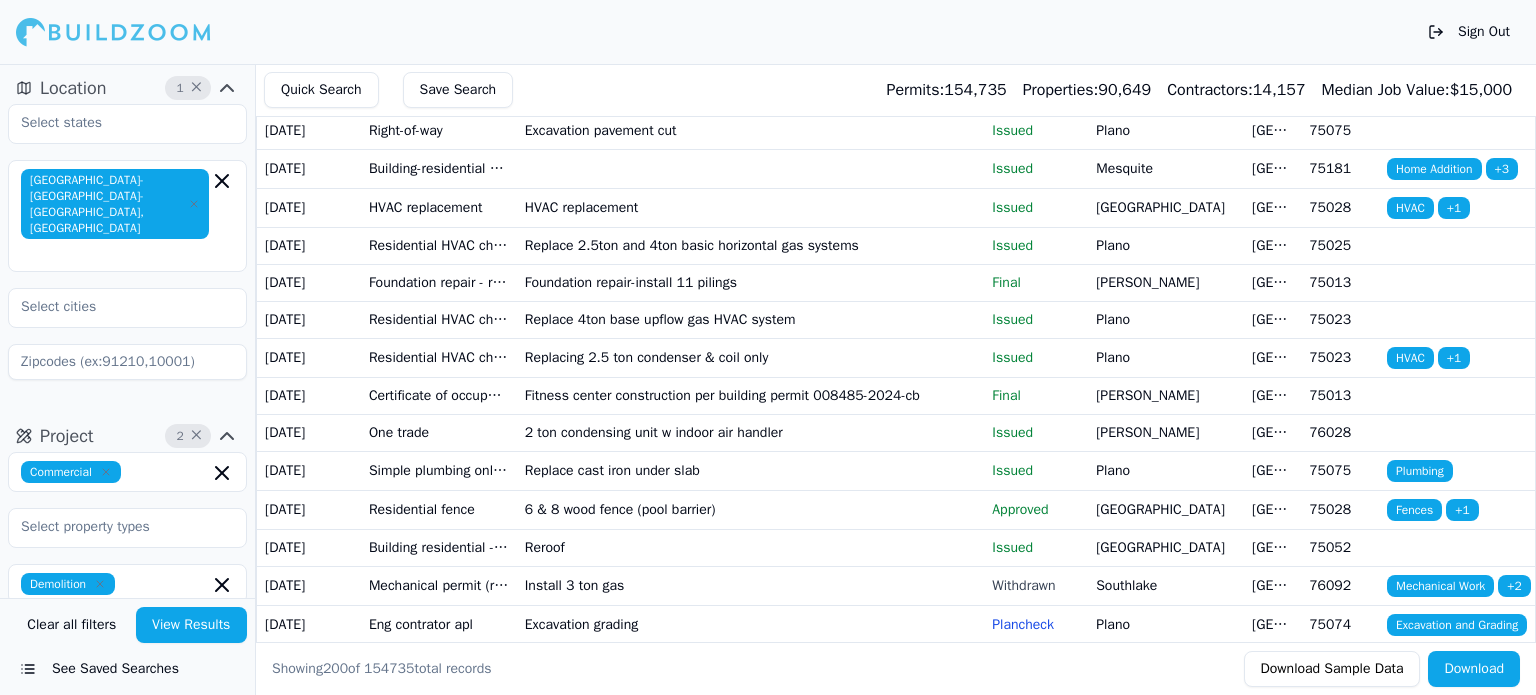 scroll, scrollTop: 800, scrollLeft: 0, axis: vertical 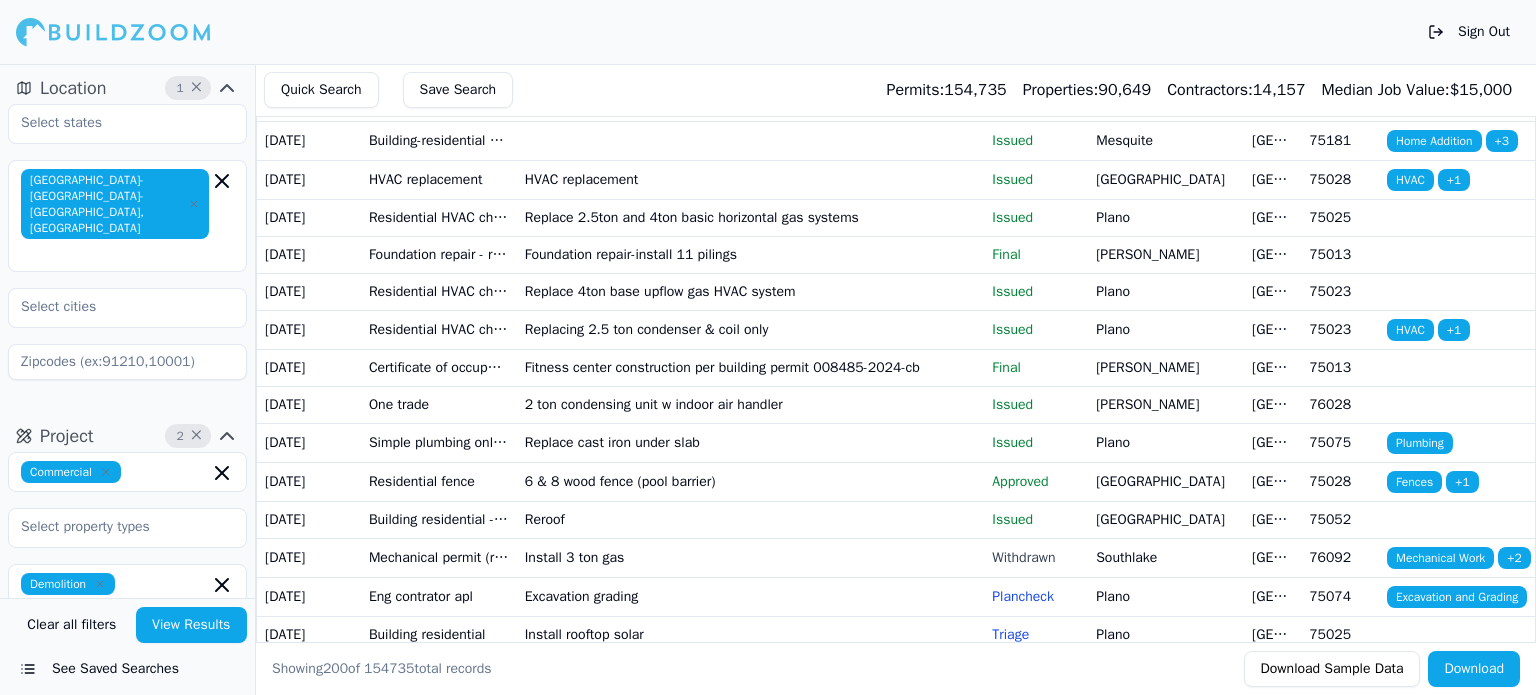 click on "[DATE]" at bounding box center (309, 367) 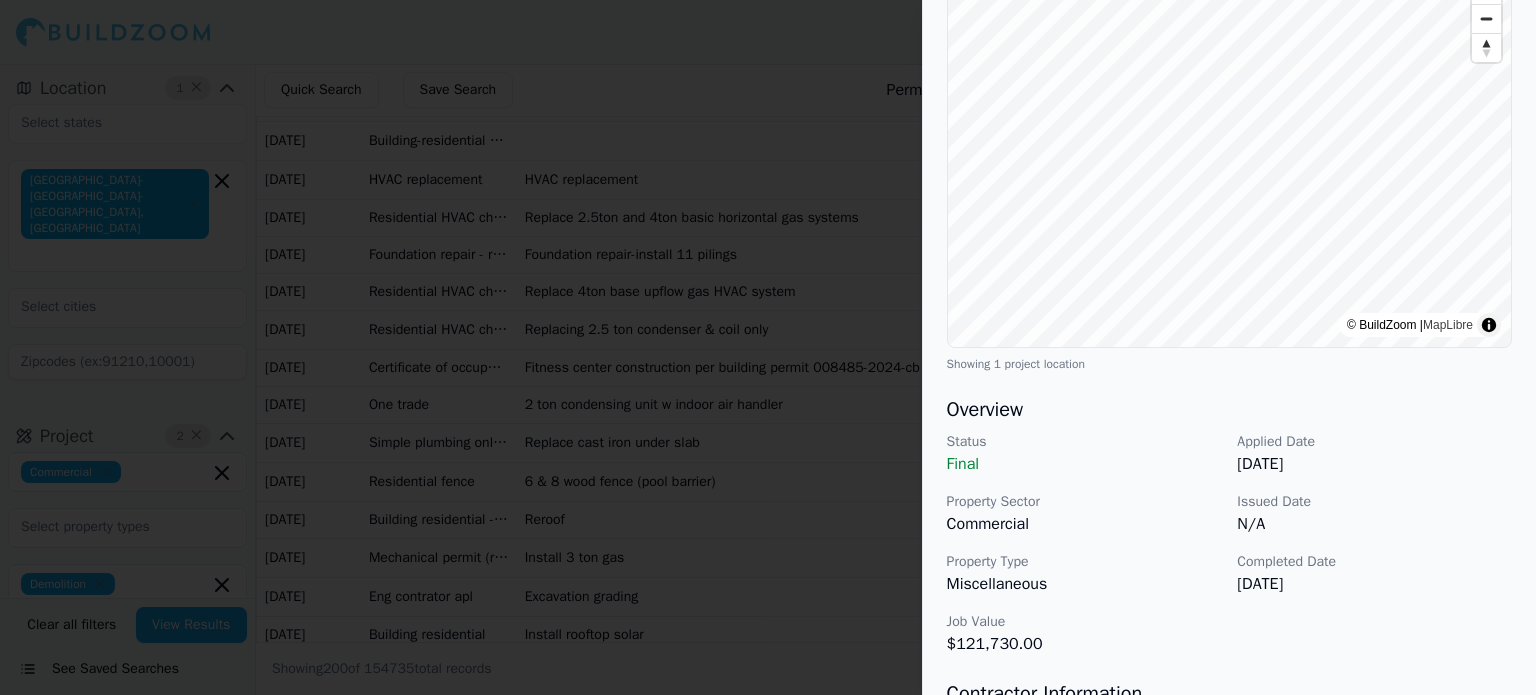 scroll, scrollTop: 0, scrollLeft: 0, axis: both 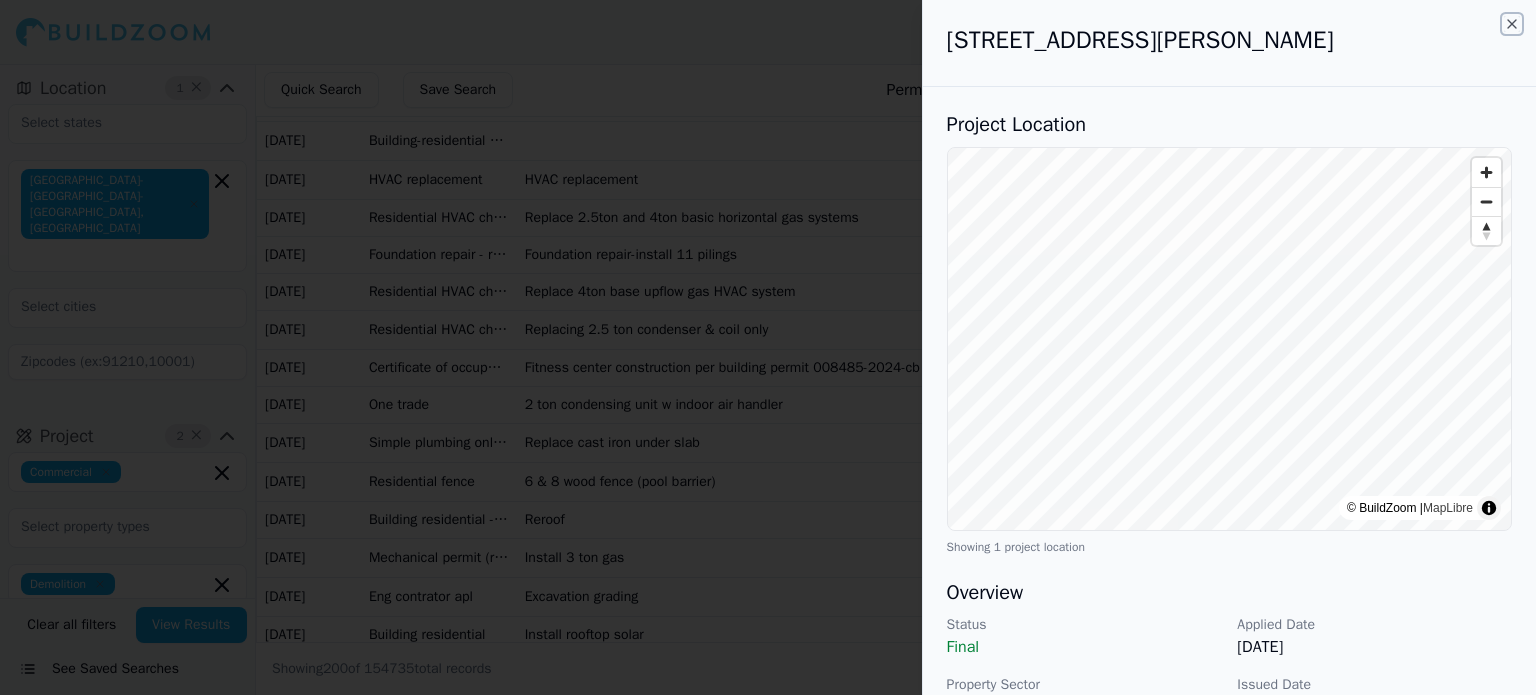 click 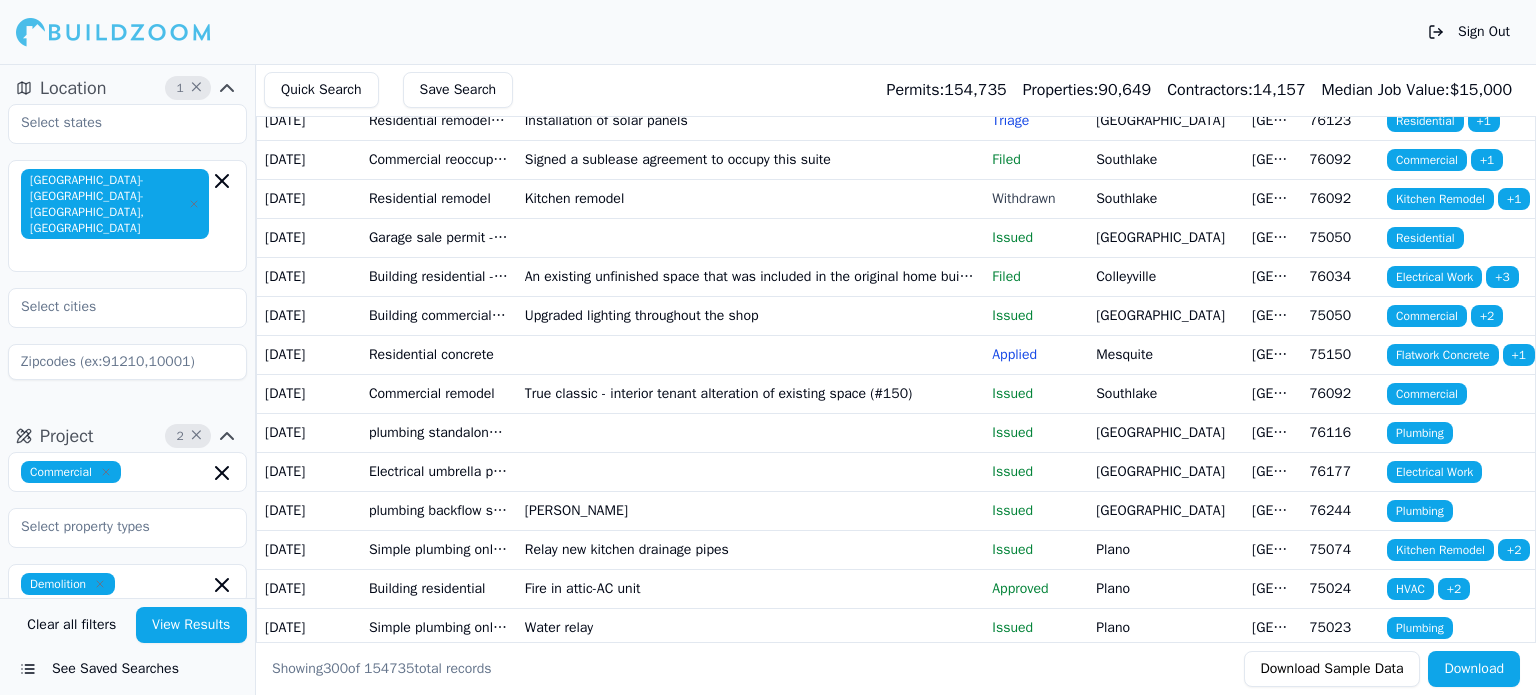 scroll, scrollTop: 8456, scrollLeft: 0, axis: vertical 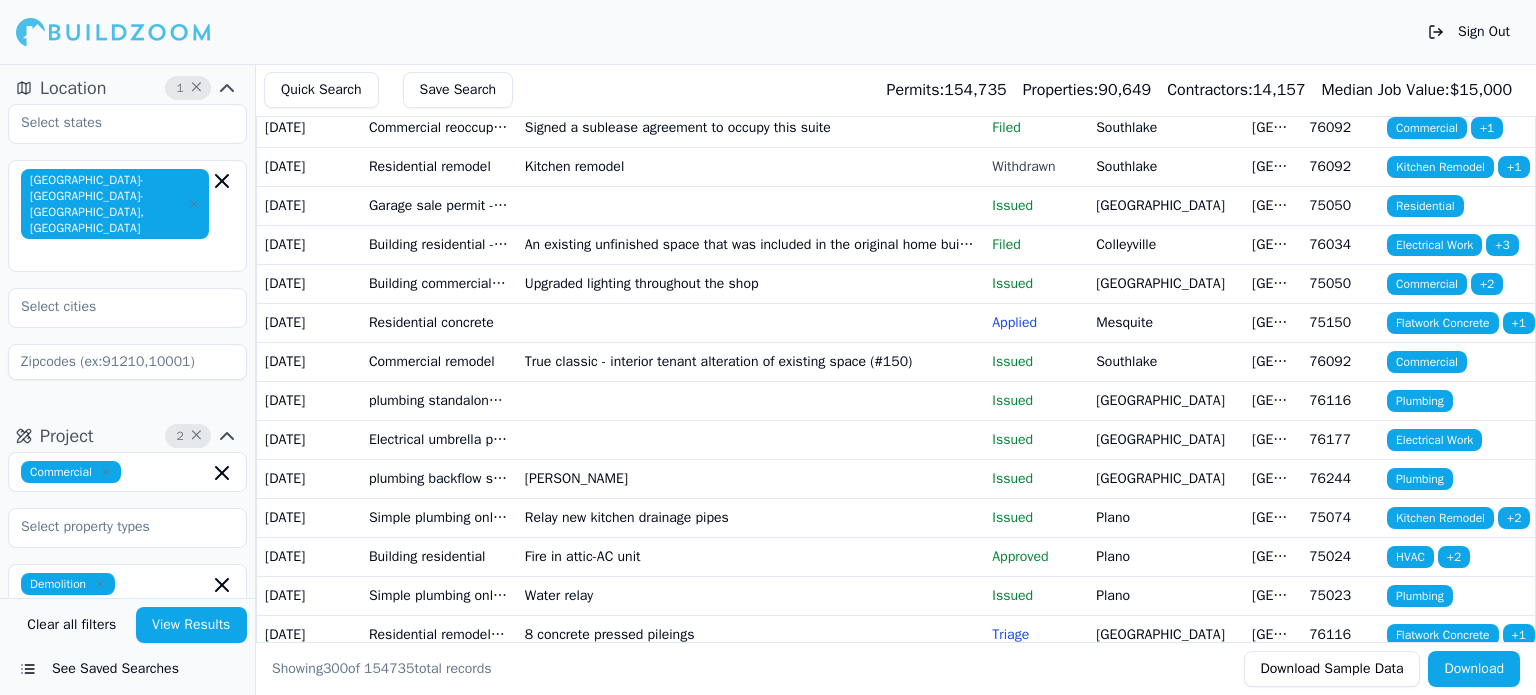 click 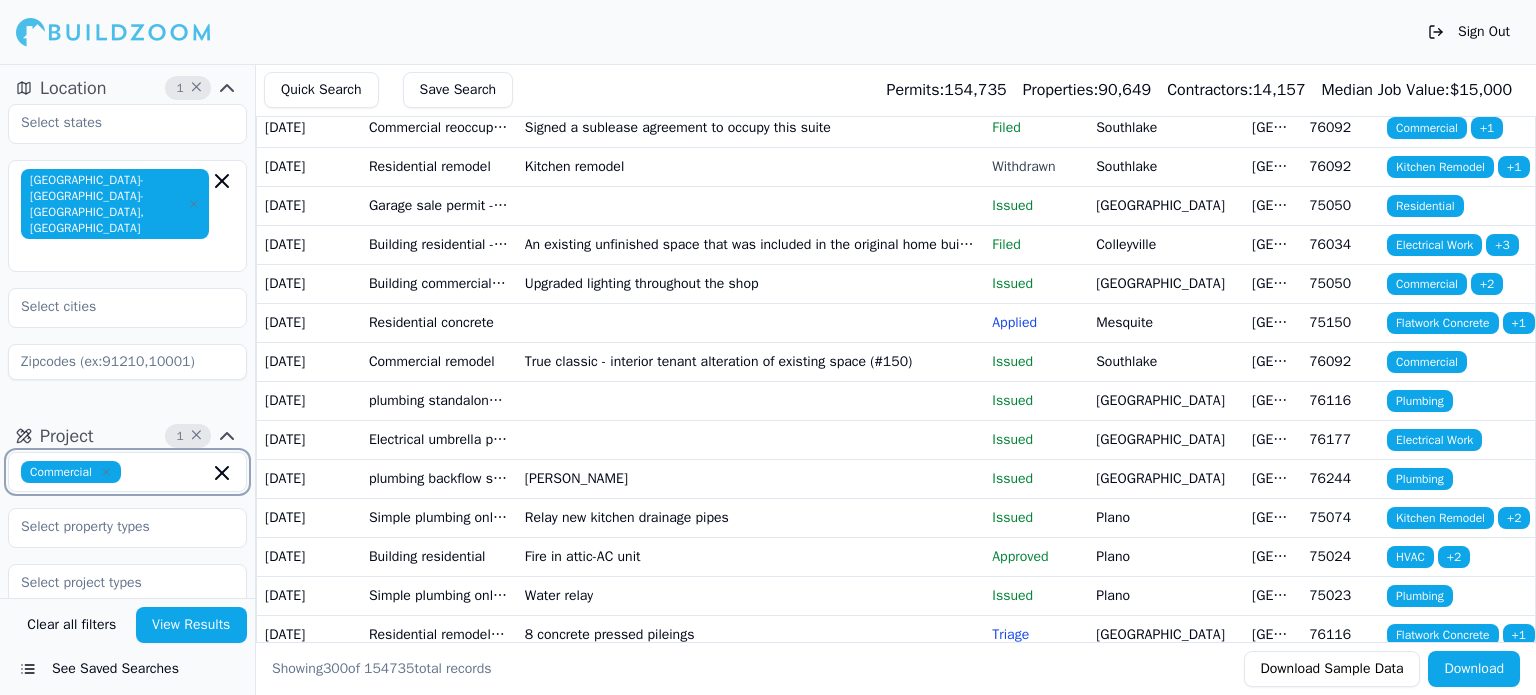 click 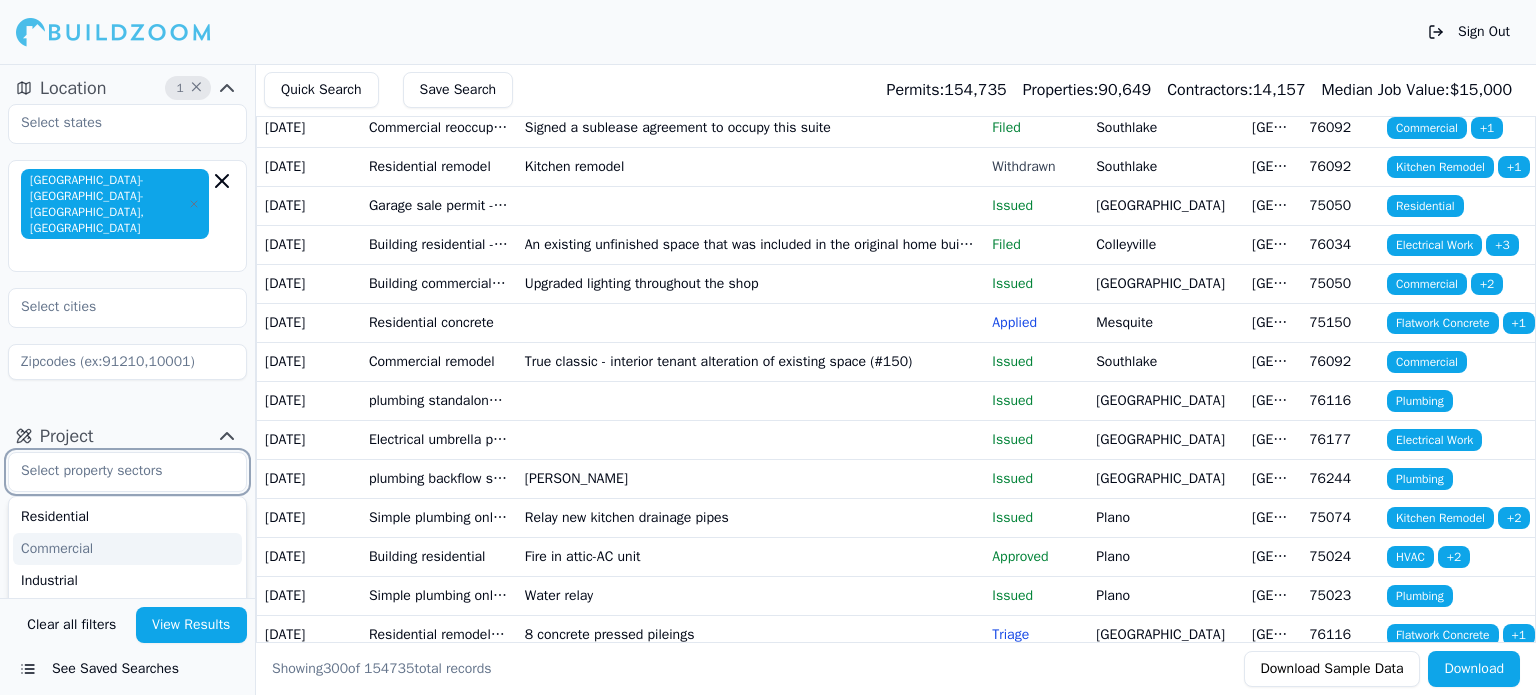 click on "Commercial" at bounding box center [127, 549] 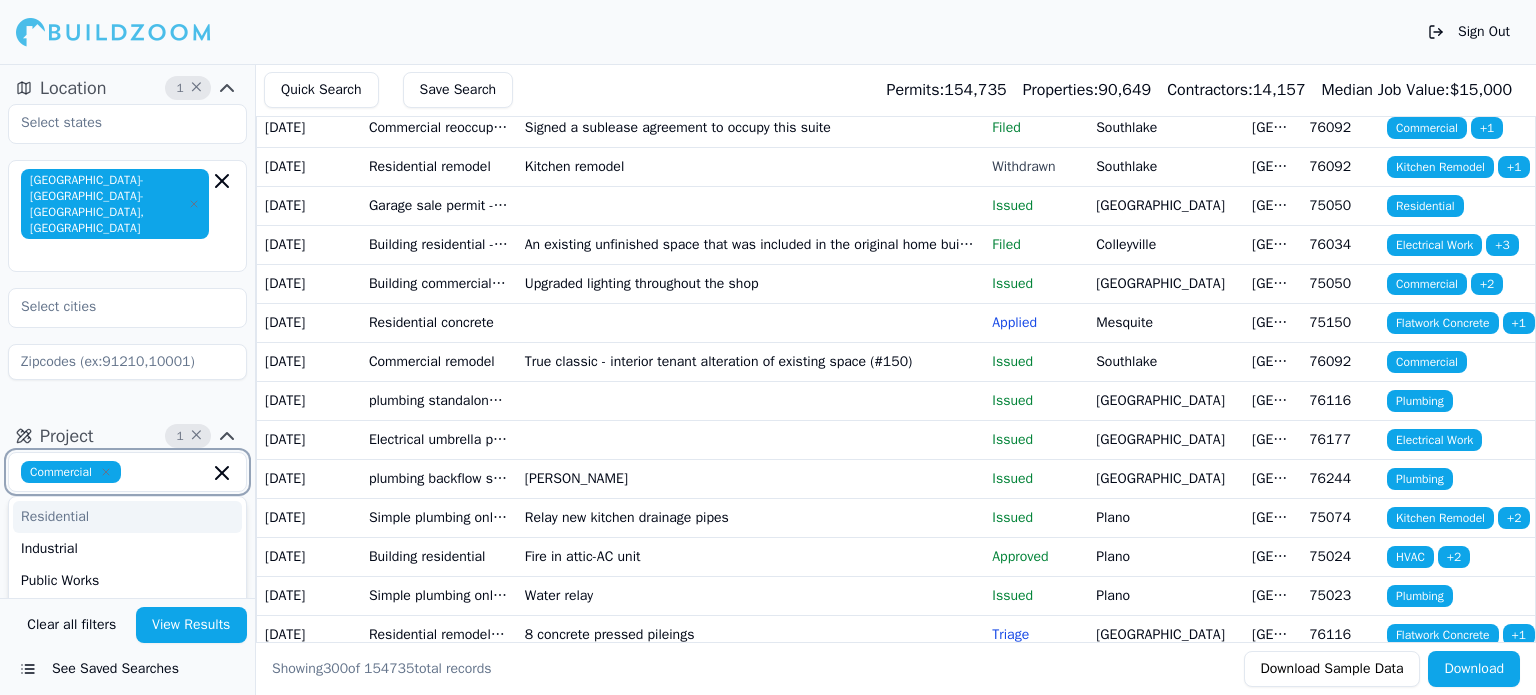 click at bounding box center (169, 472) 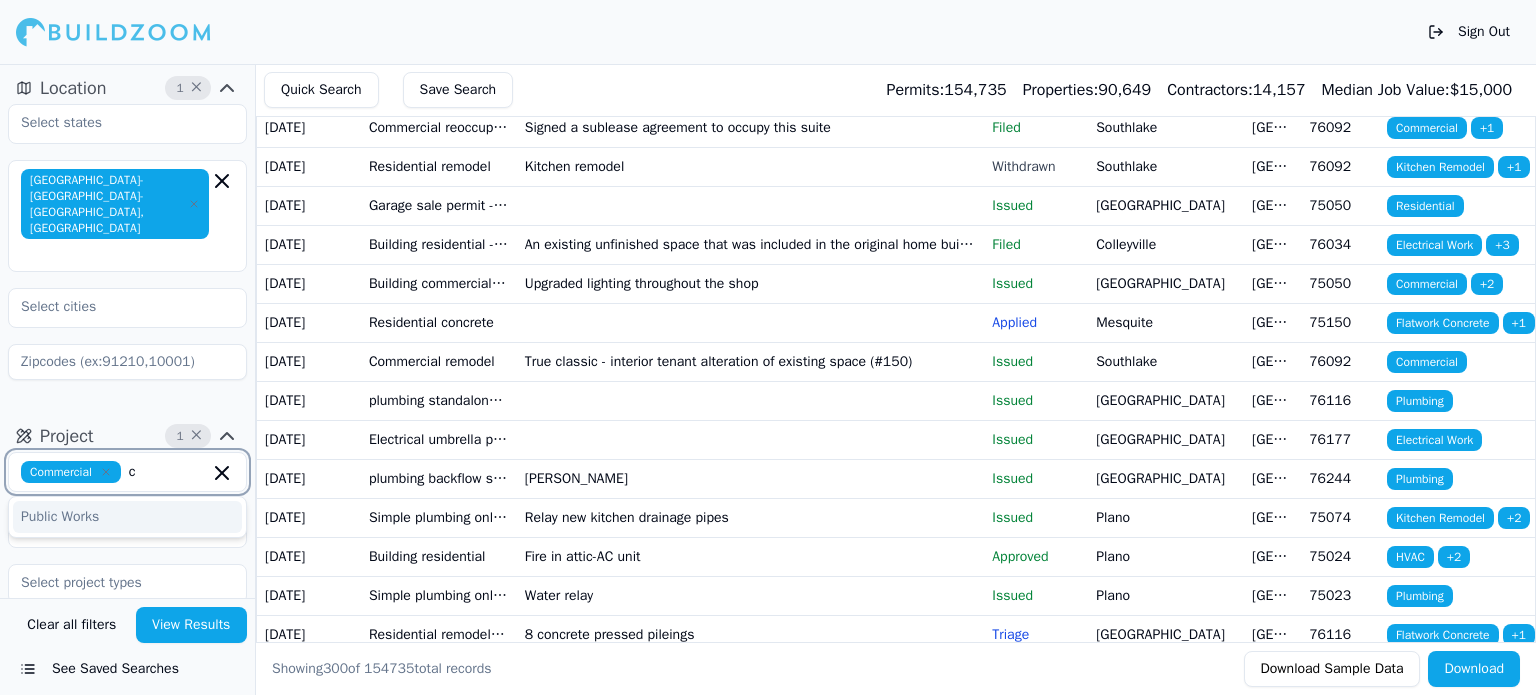 type 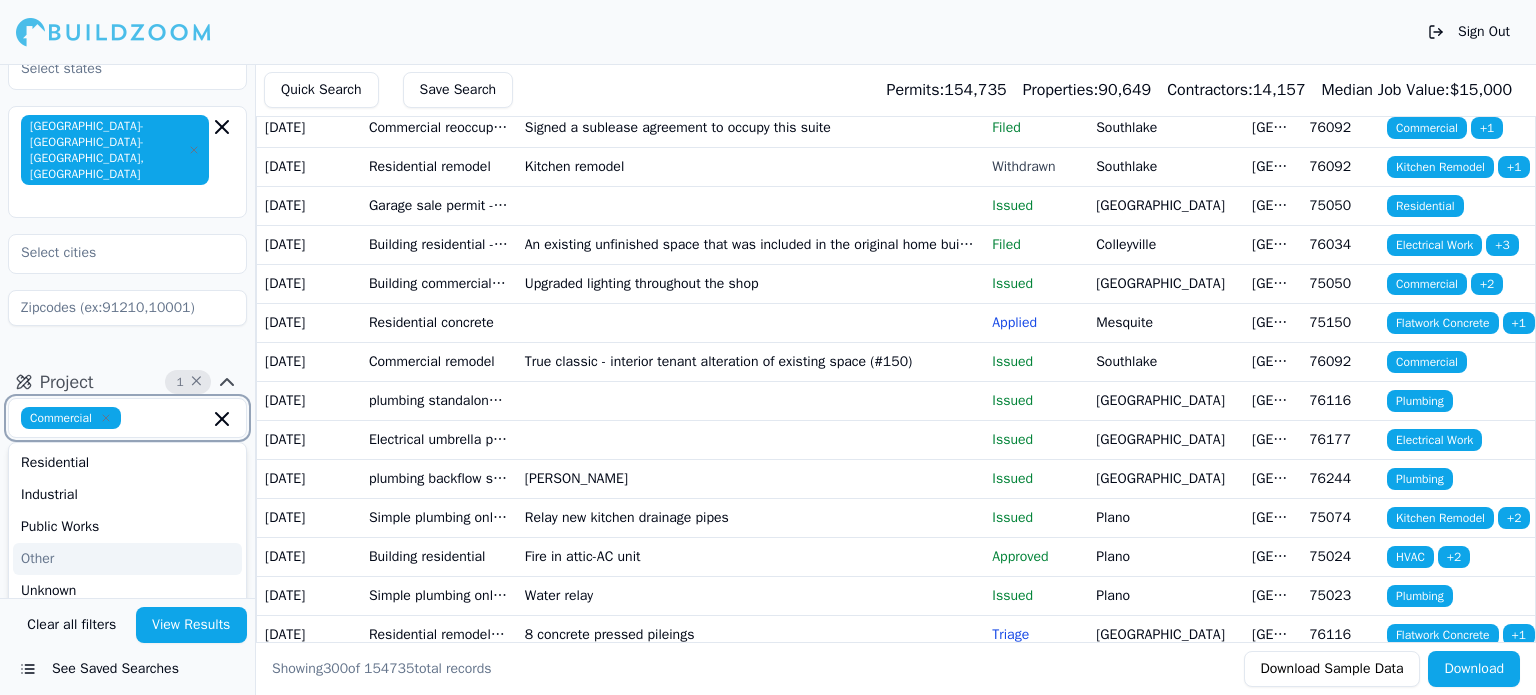 scroll, scrollTop: 200, scrollLeft: 0, axis: vertical 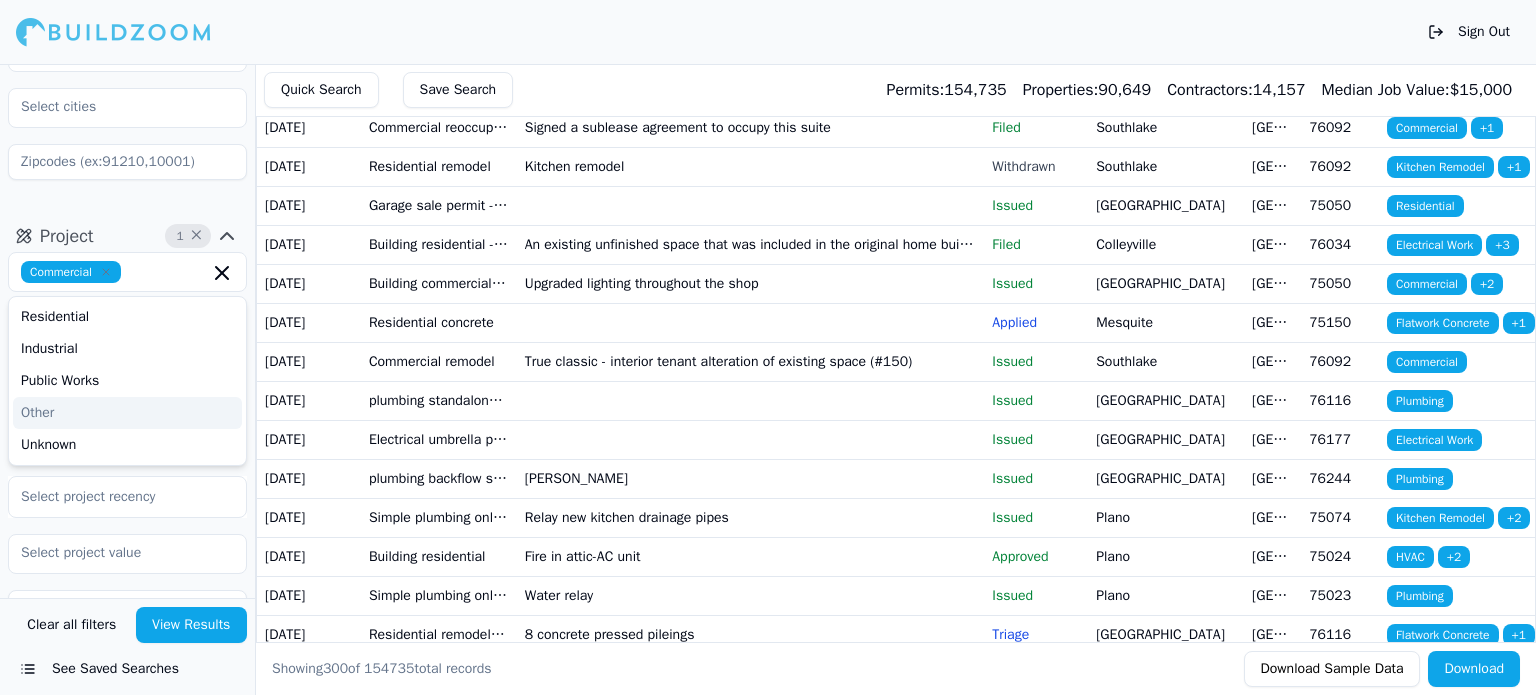 click on "Commercial Residential Industrial Public Works Other Unknown Select project recency" at bounding box center [127, 465] 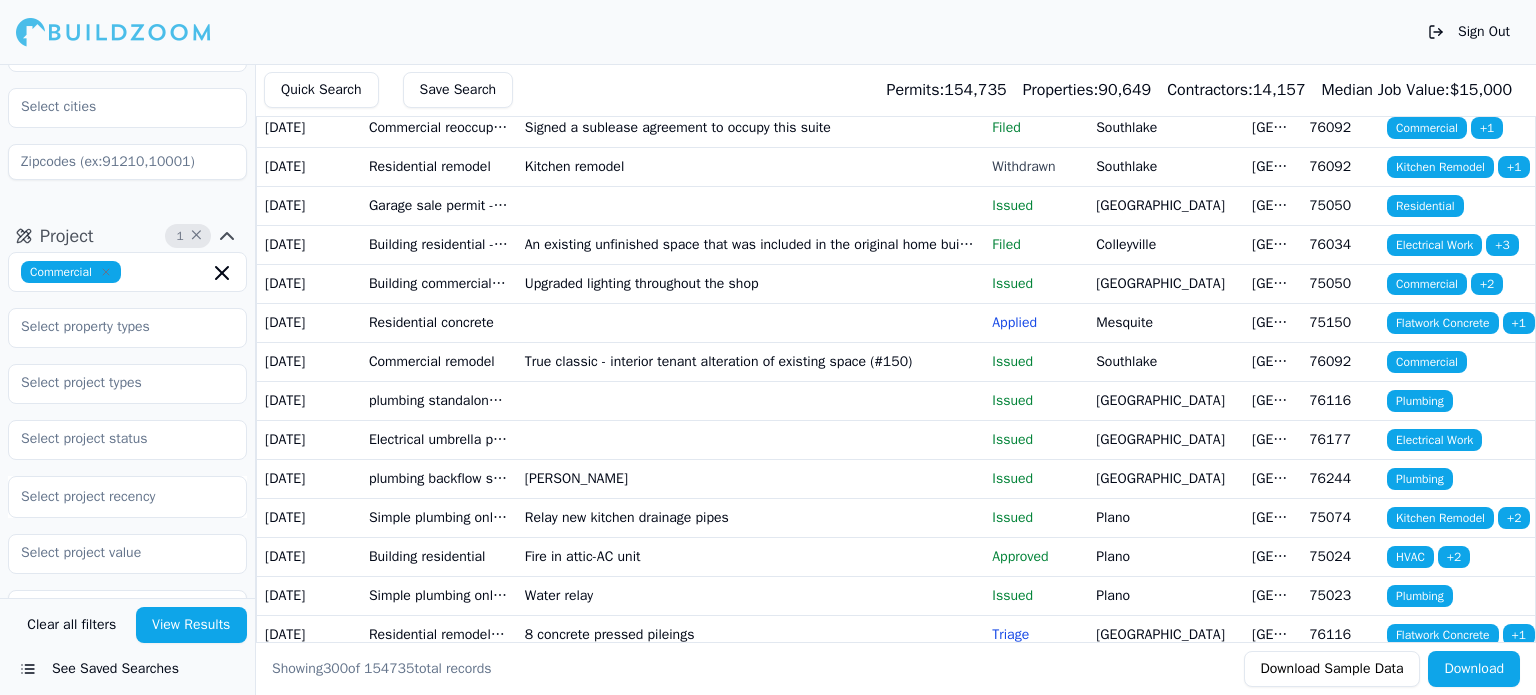 scroll, scrollTop: 0, scrollLeft: 0, axis: both 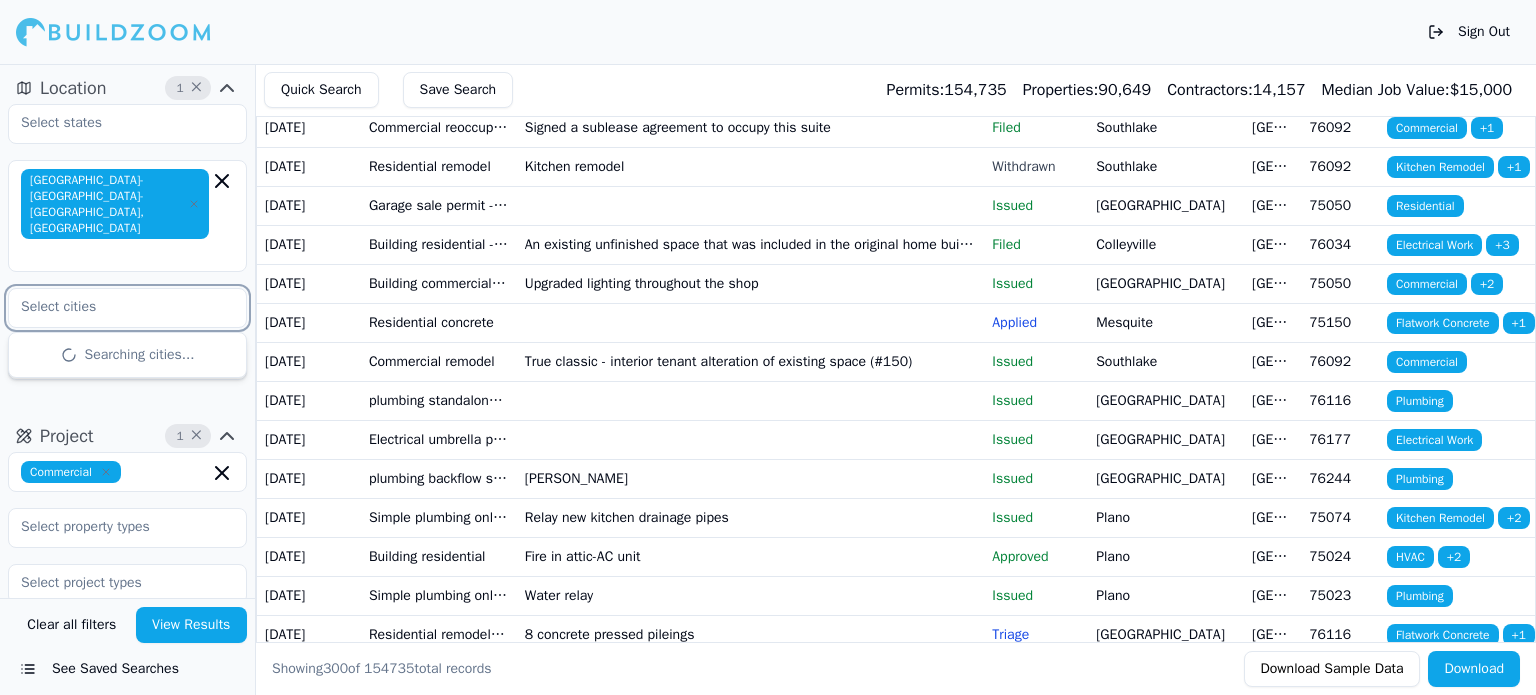 click at bounding box center (115, 307) 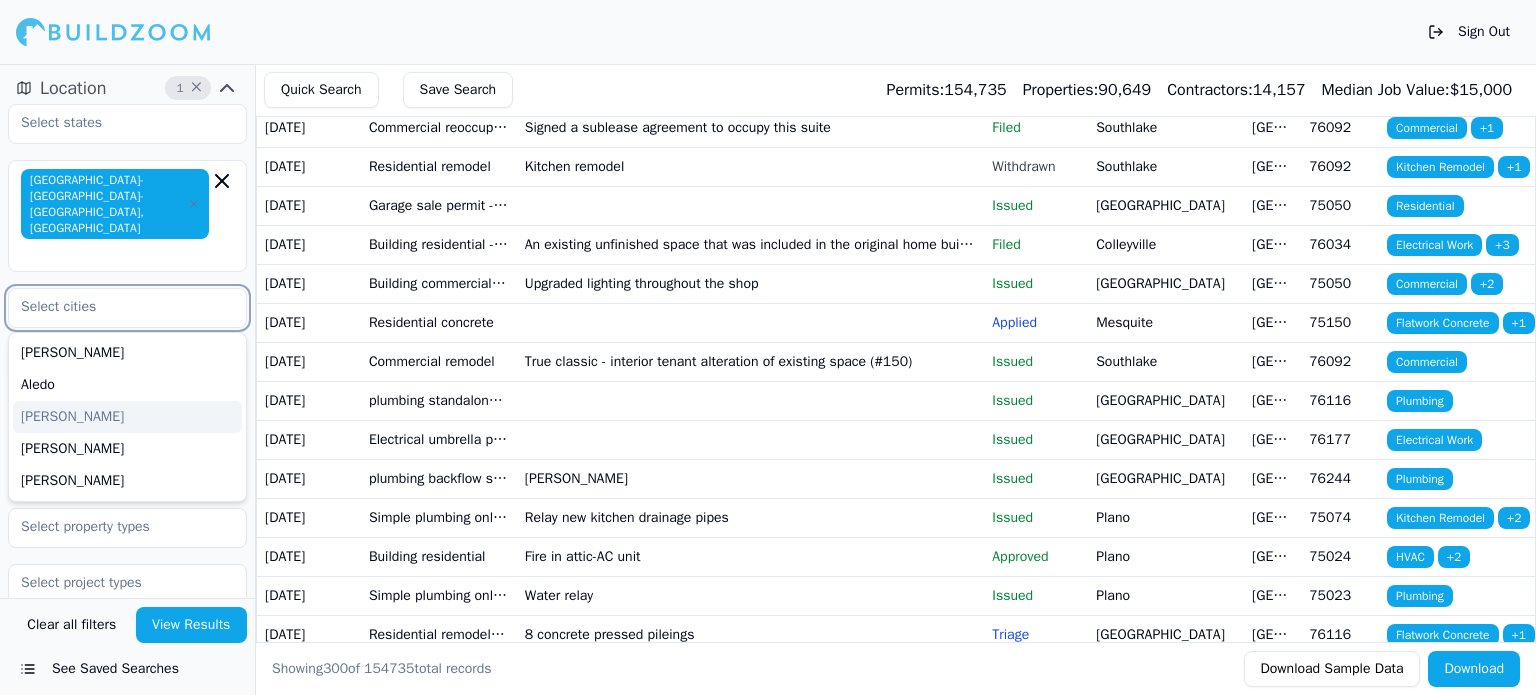 click on "[PERSON_NAME]" at bounding box center (127, 417) 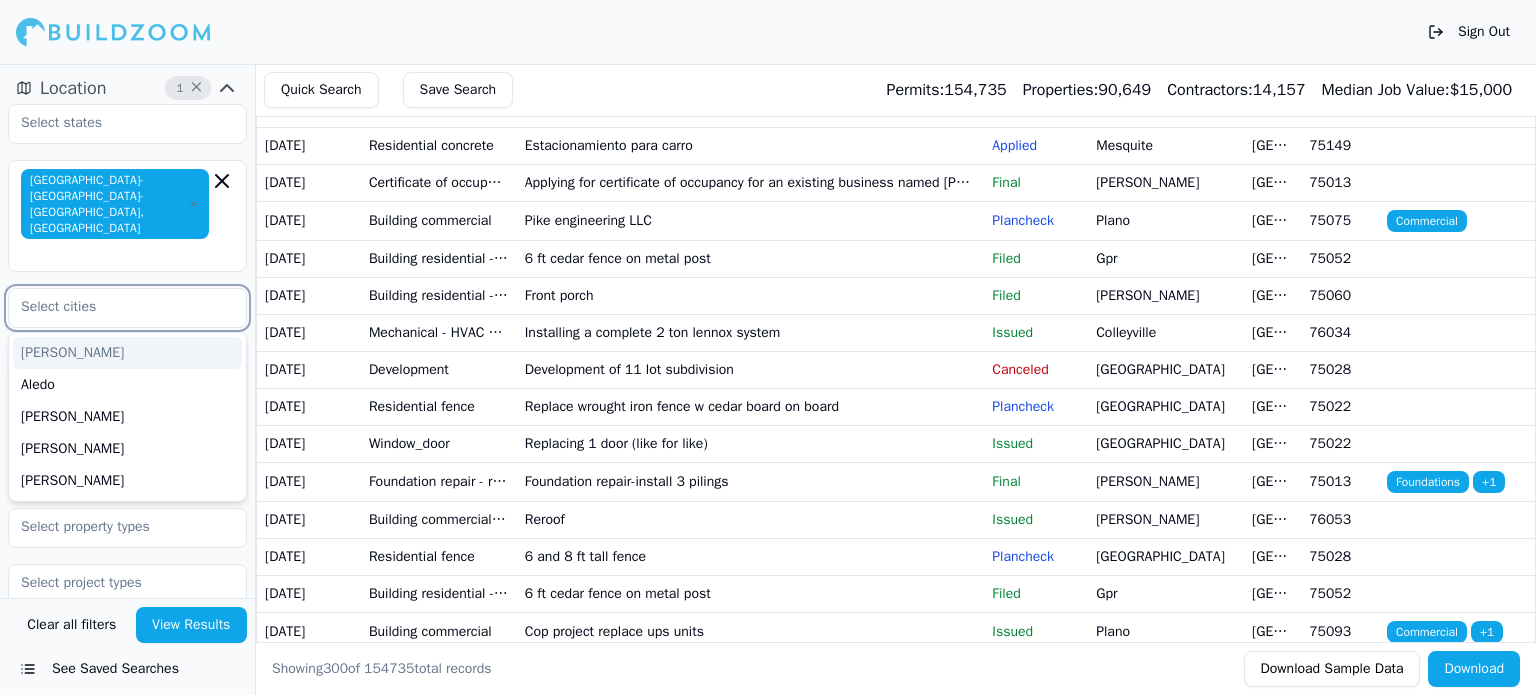 scroll, scrollTop: 0, scrollLeft: 0, axis: both 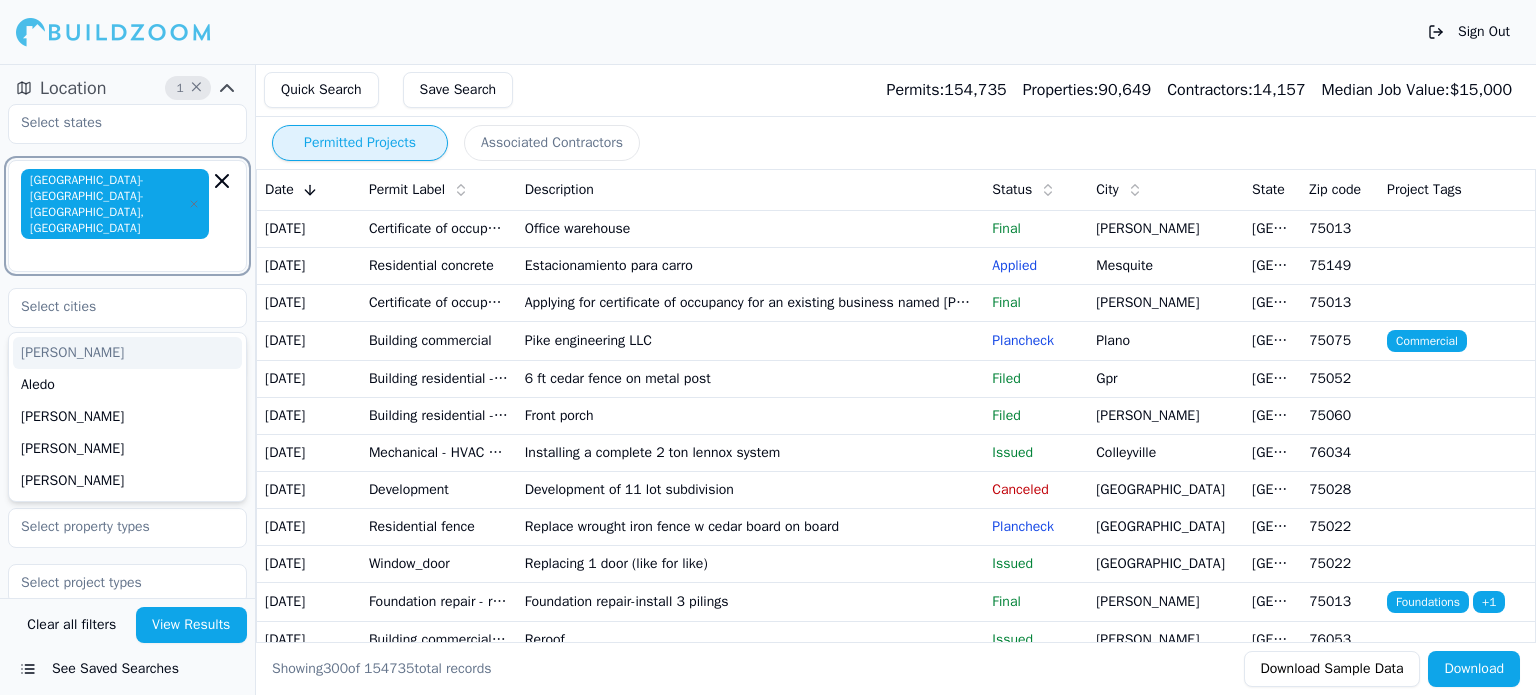 click 